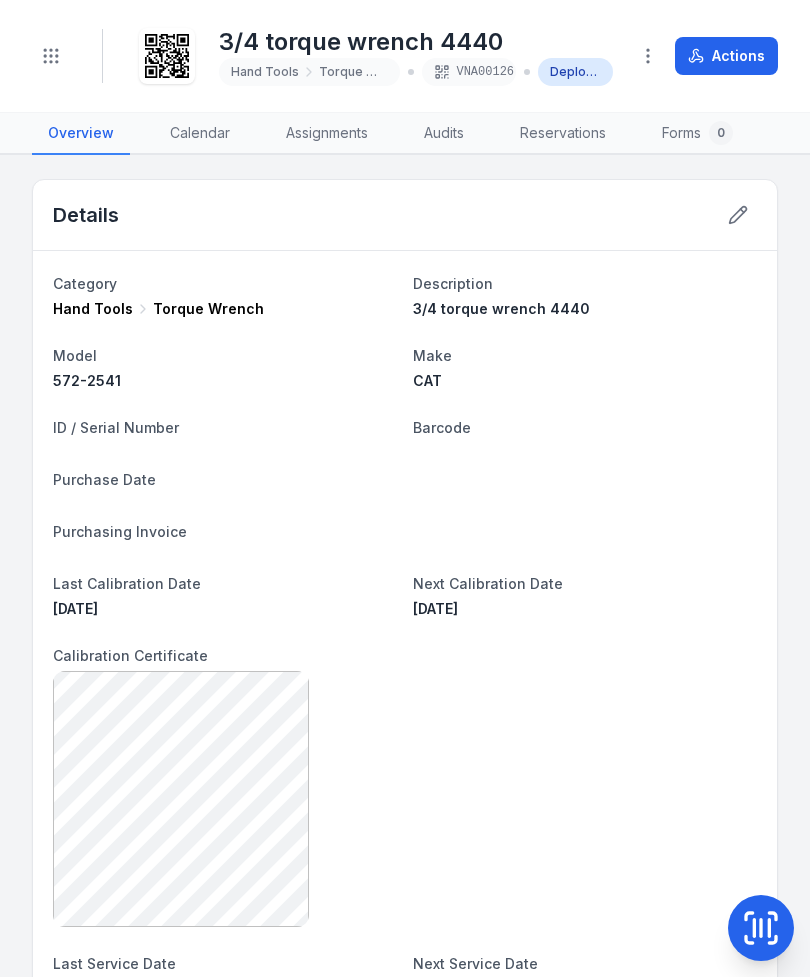 scroll, scrollTop: 0, scrollLeft: 0, axis: both 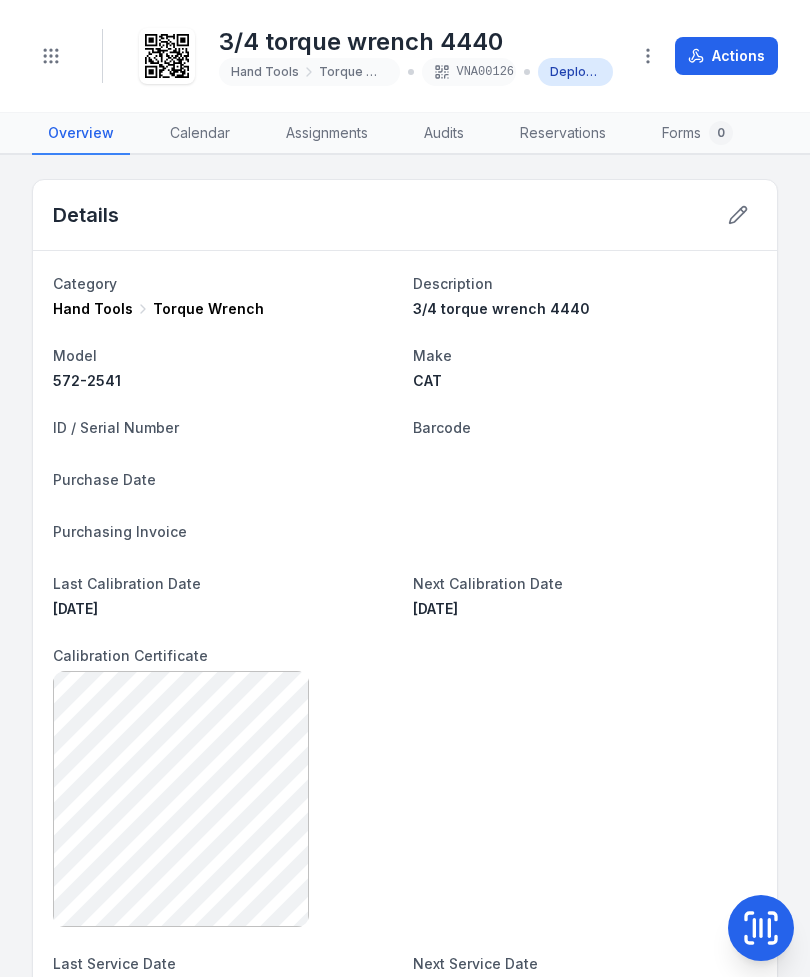 click 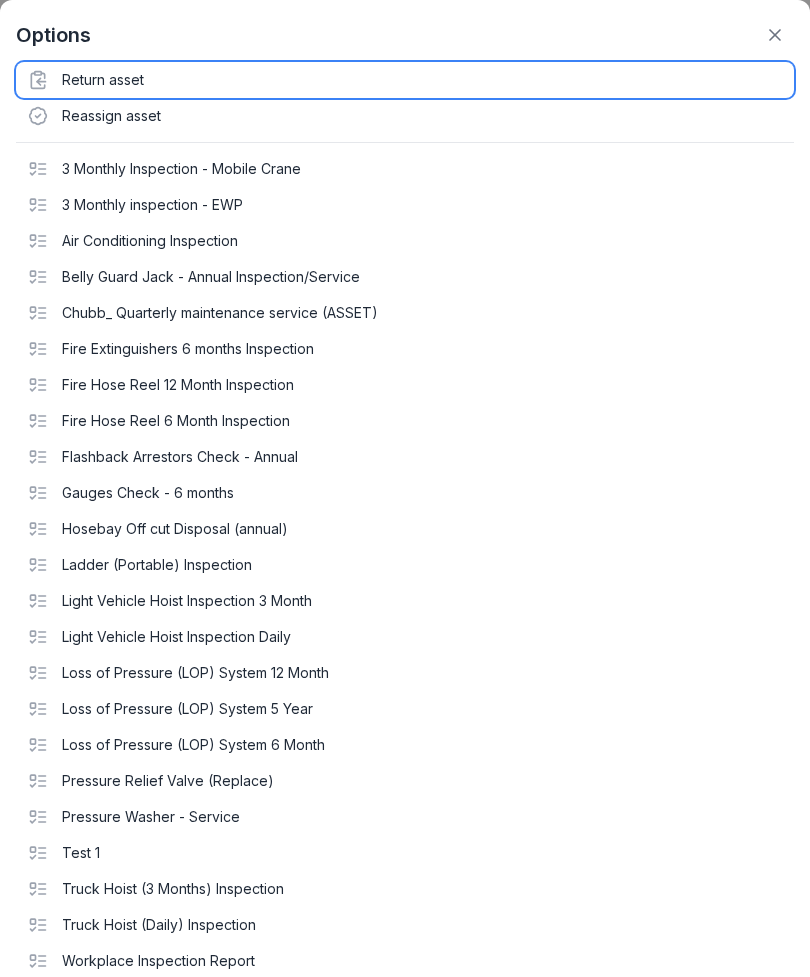 click on "Return asset" at bounding box center [405, 80] 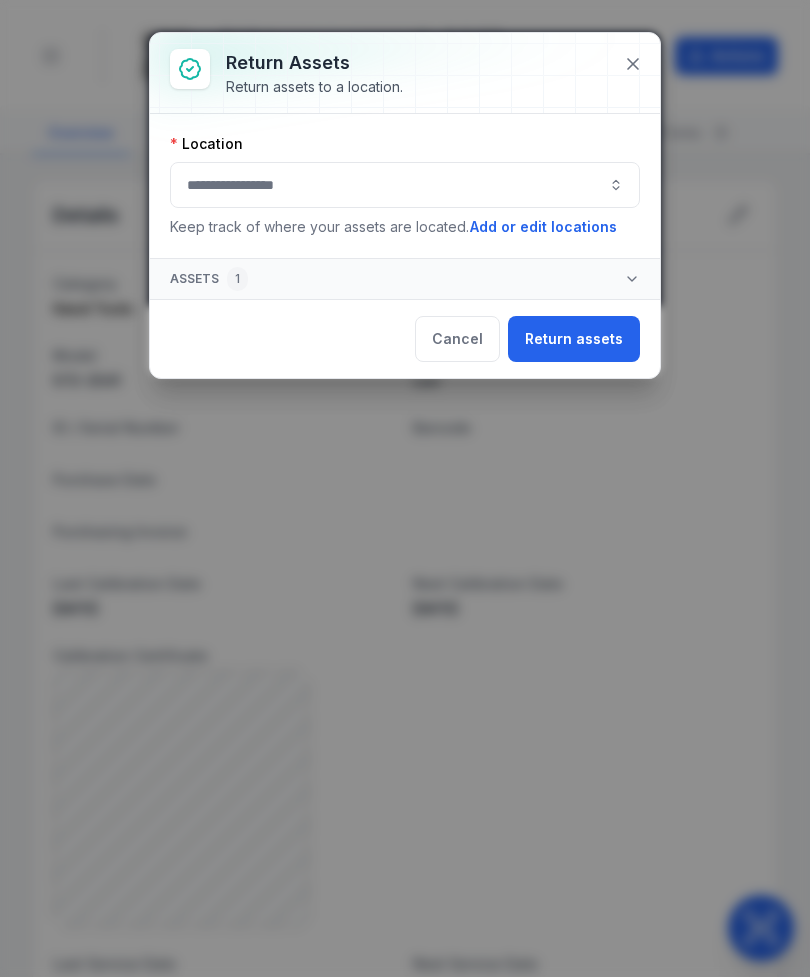 click at bounding box center (405, 185) 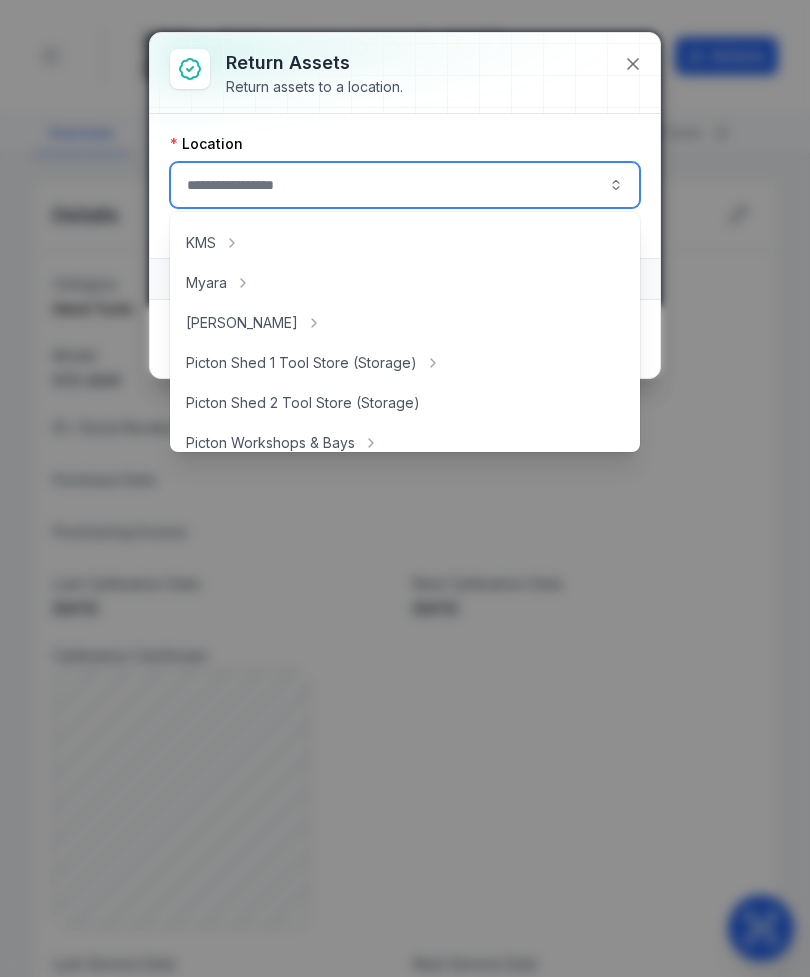 scroll, scrollTop: 331, scrollLeft: 0, axis: vertical 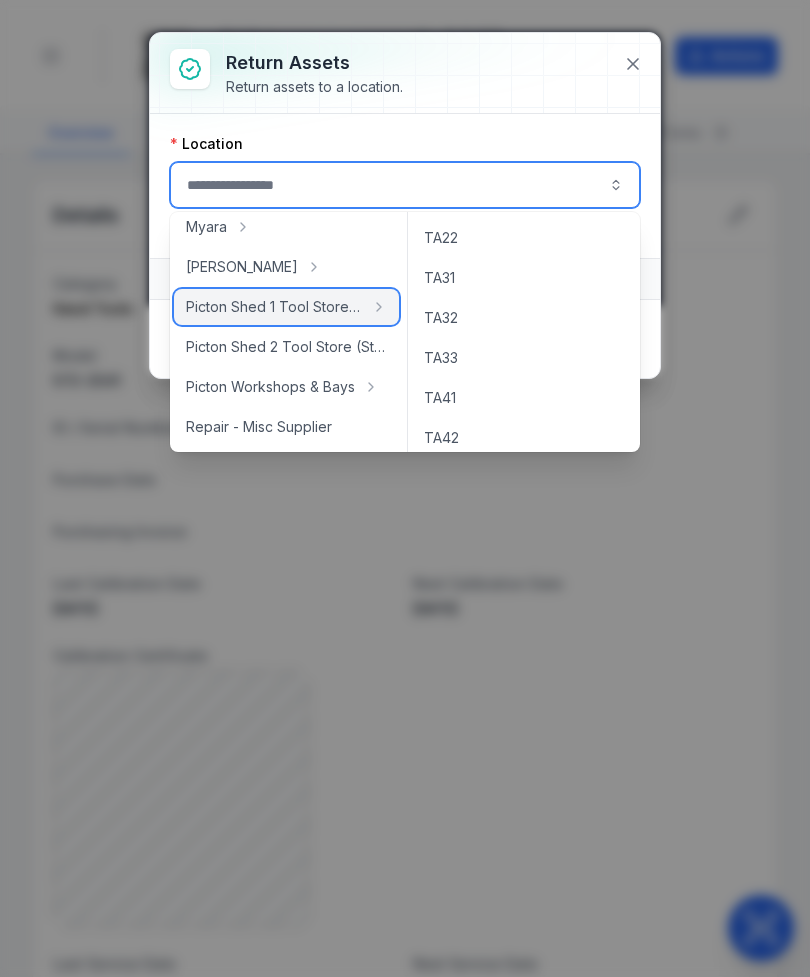 click on "Picton Shed 1 Tool Store (Storage)" at bounding box center (274, 307) 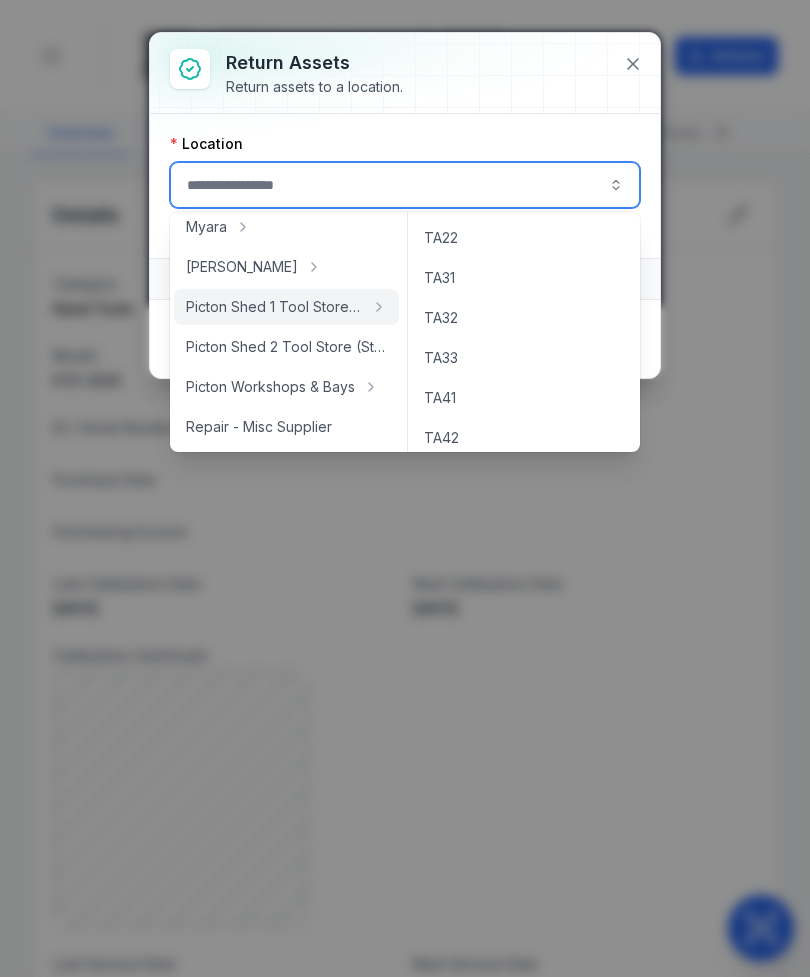 type on "**********" 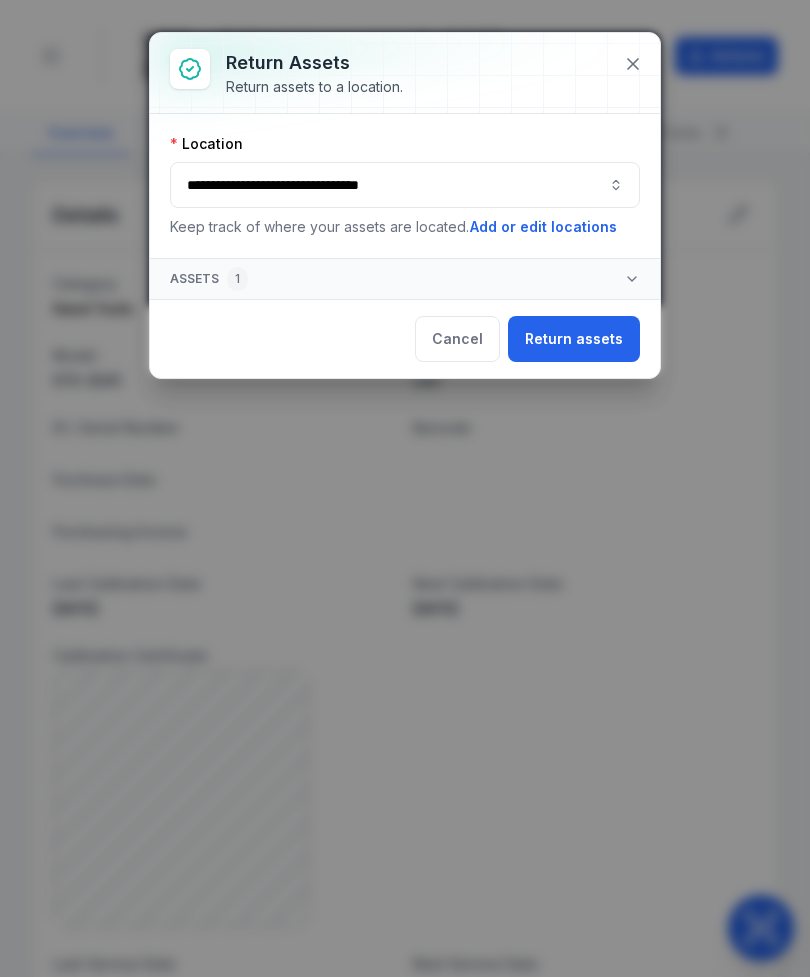 click on "Return assets" at bounding box center (574, 339) 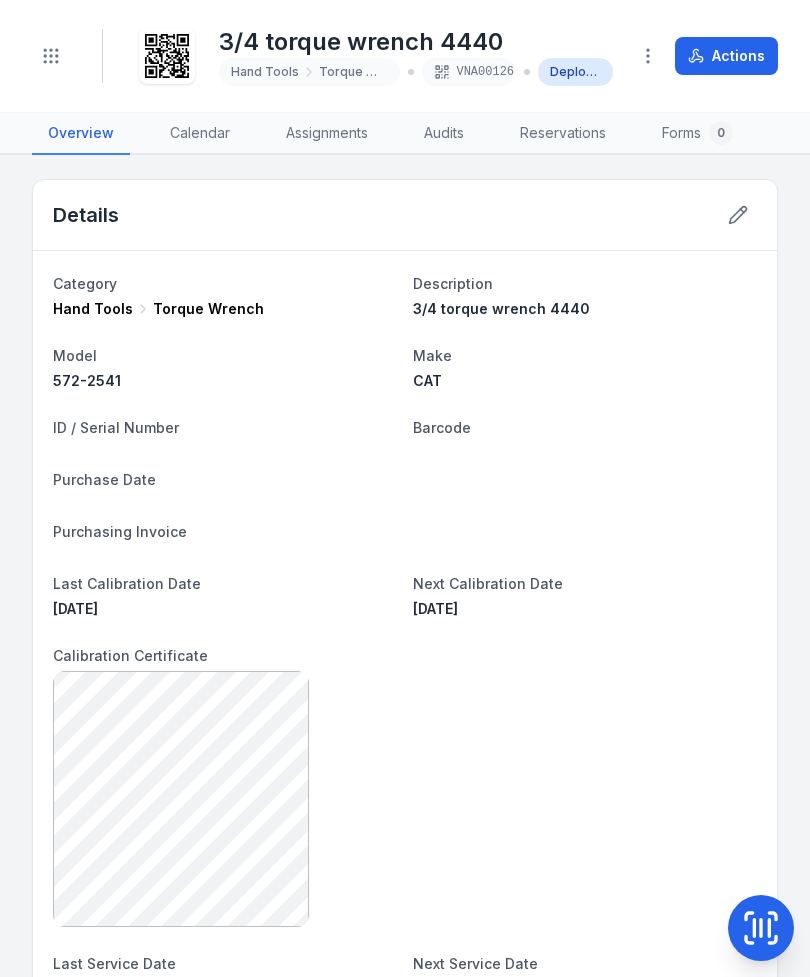 click 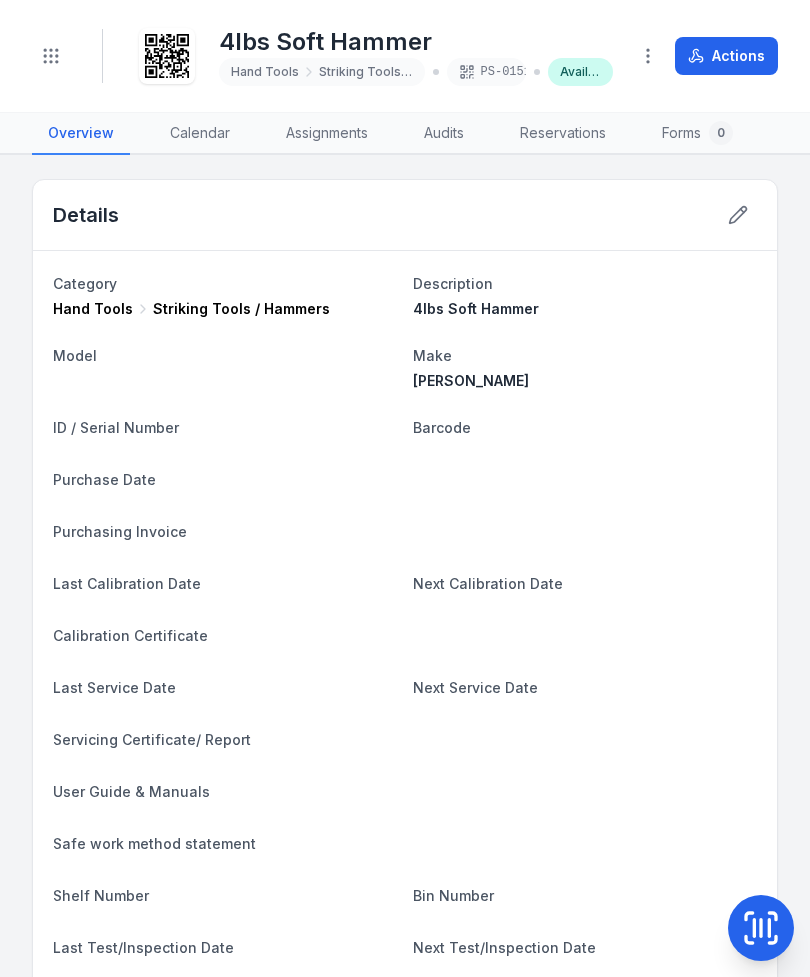 click 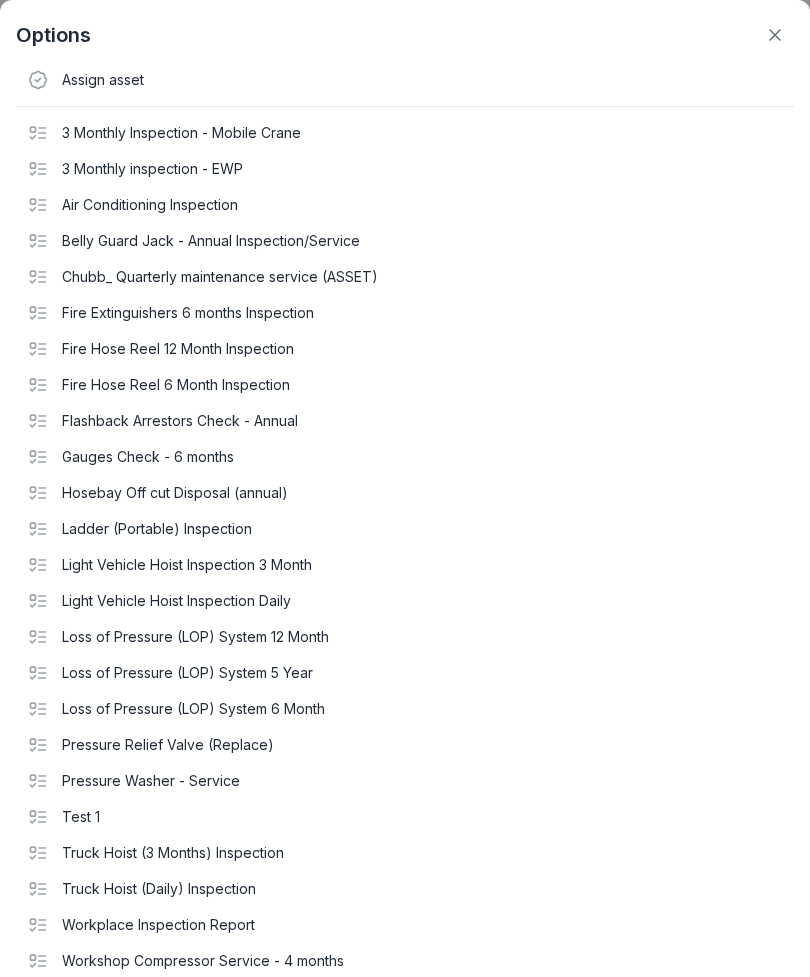 click at bounding box center (775, 35) 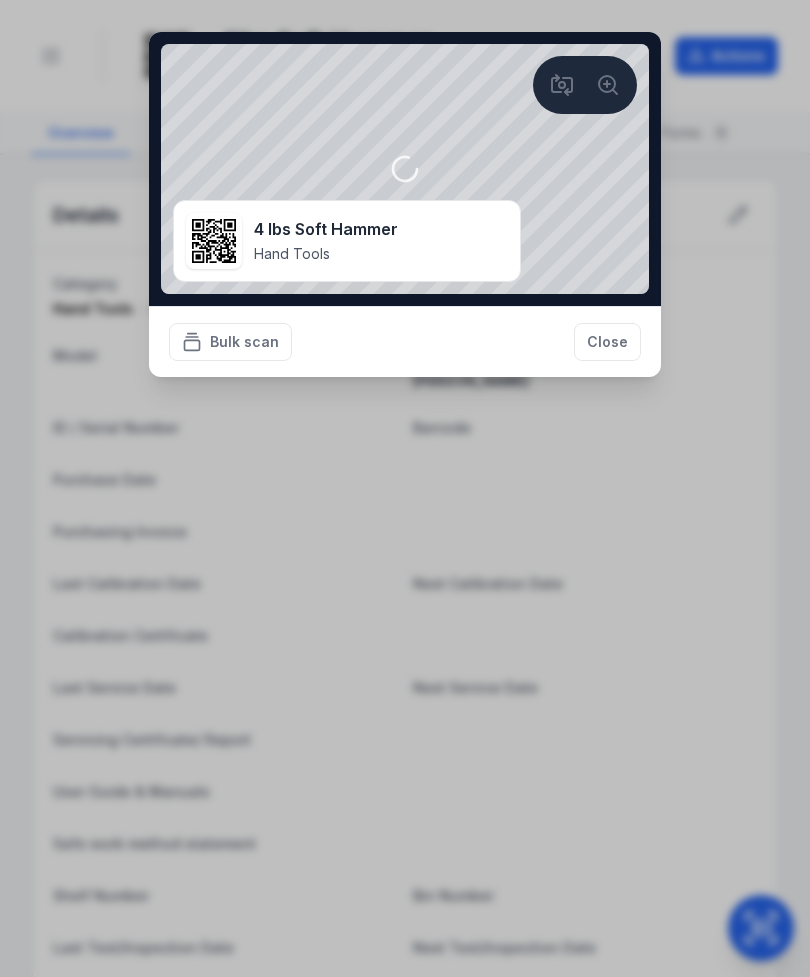 click on "Close" at bounding box center (607, 342) 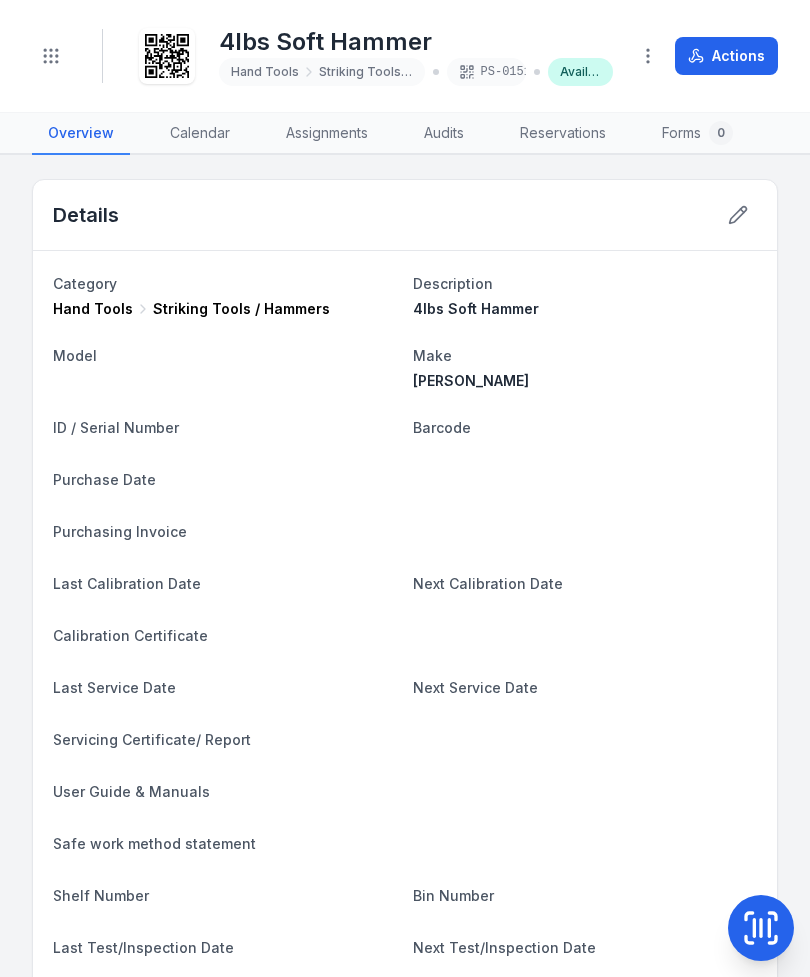 click at bounding box center (761, 928) 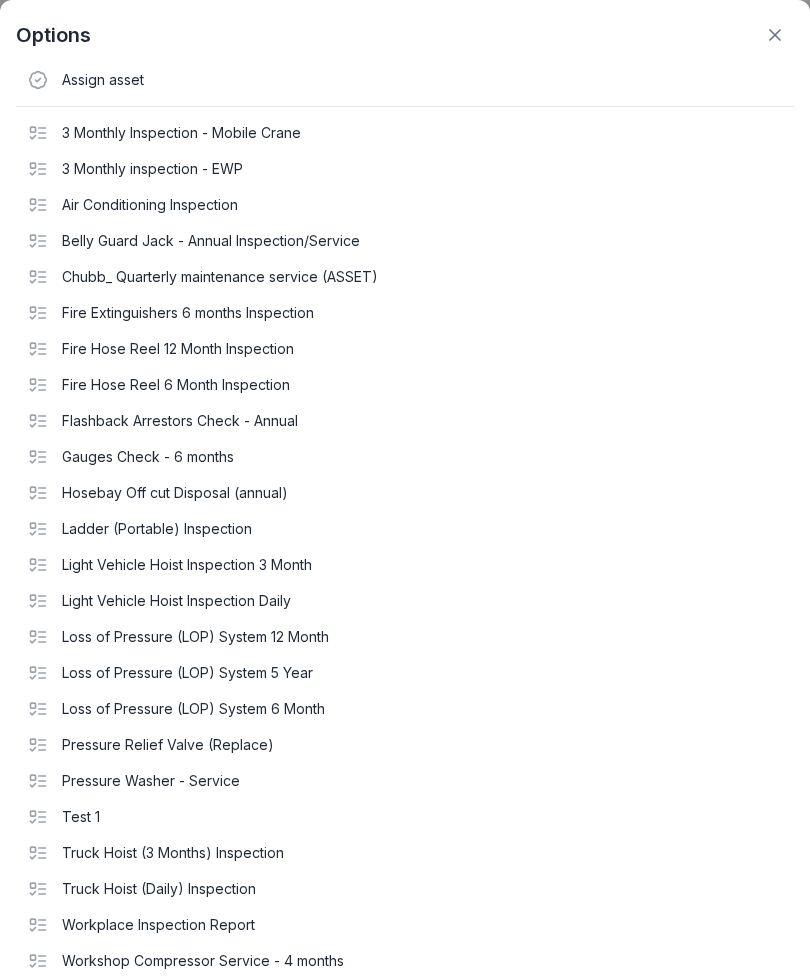 click on "Options" at bounding box center (405, 35) 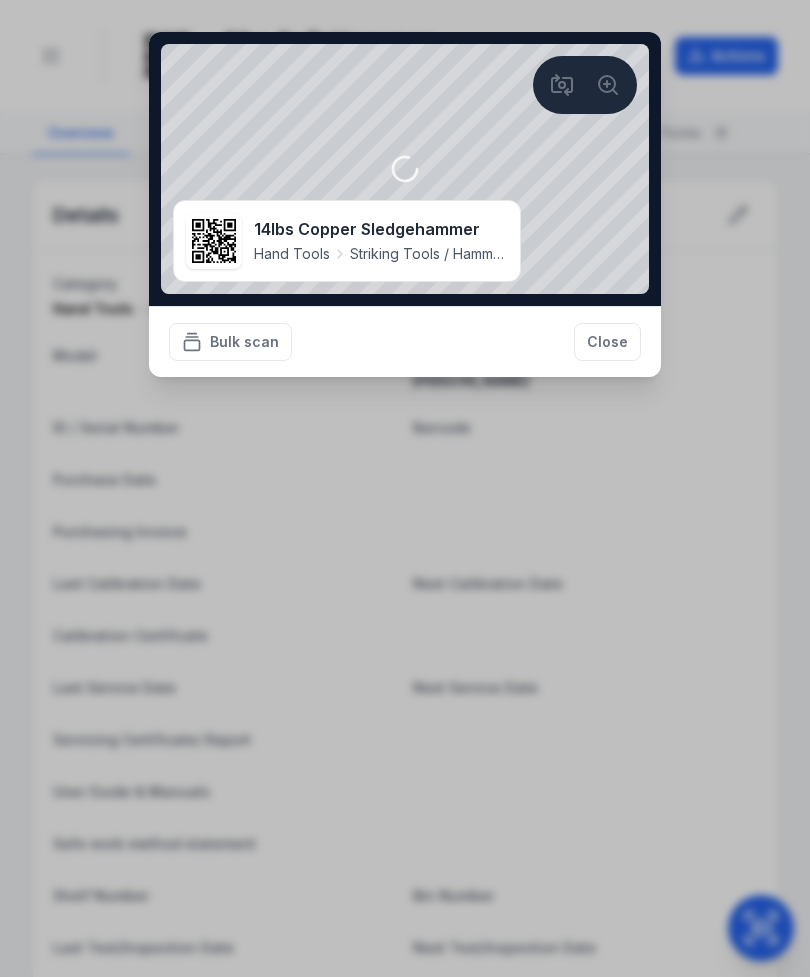 click on "Close" at bounding box center (607, 342) 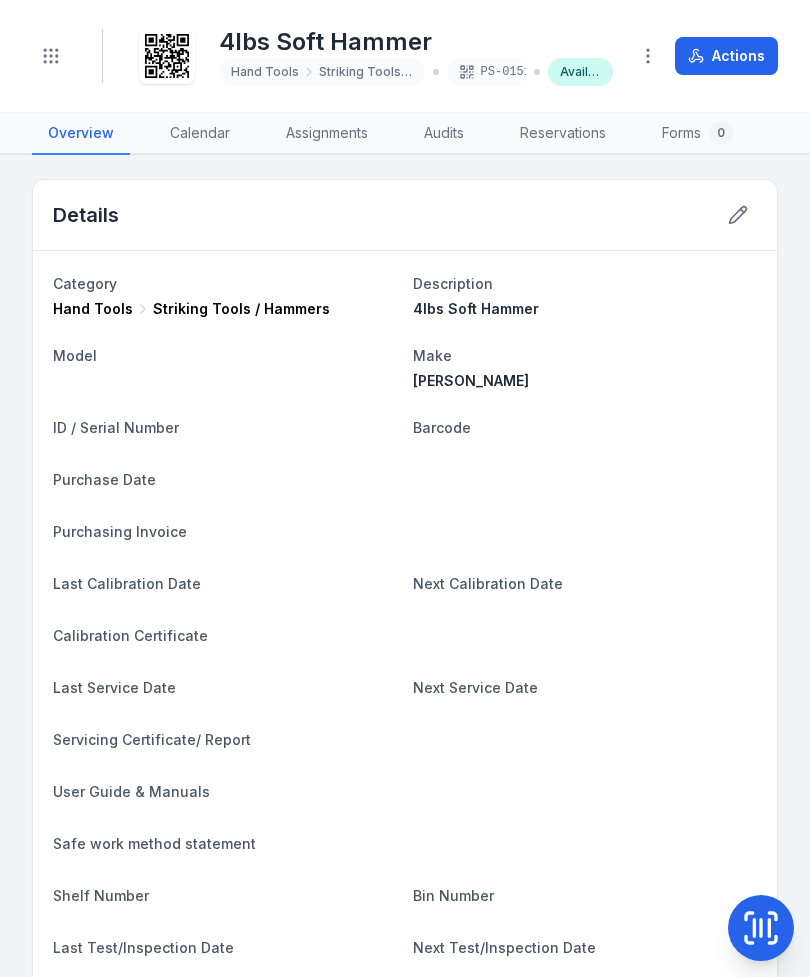 click 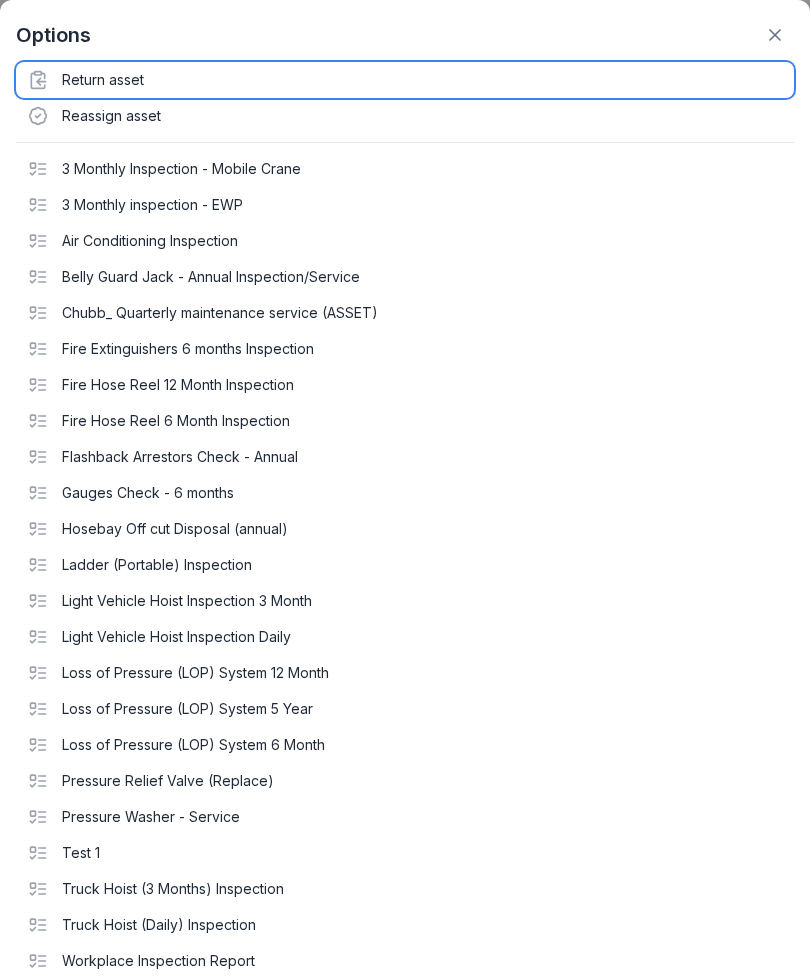 click on "Return asset" at bounding box center [405, 80] 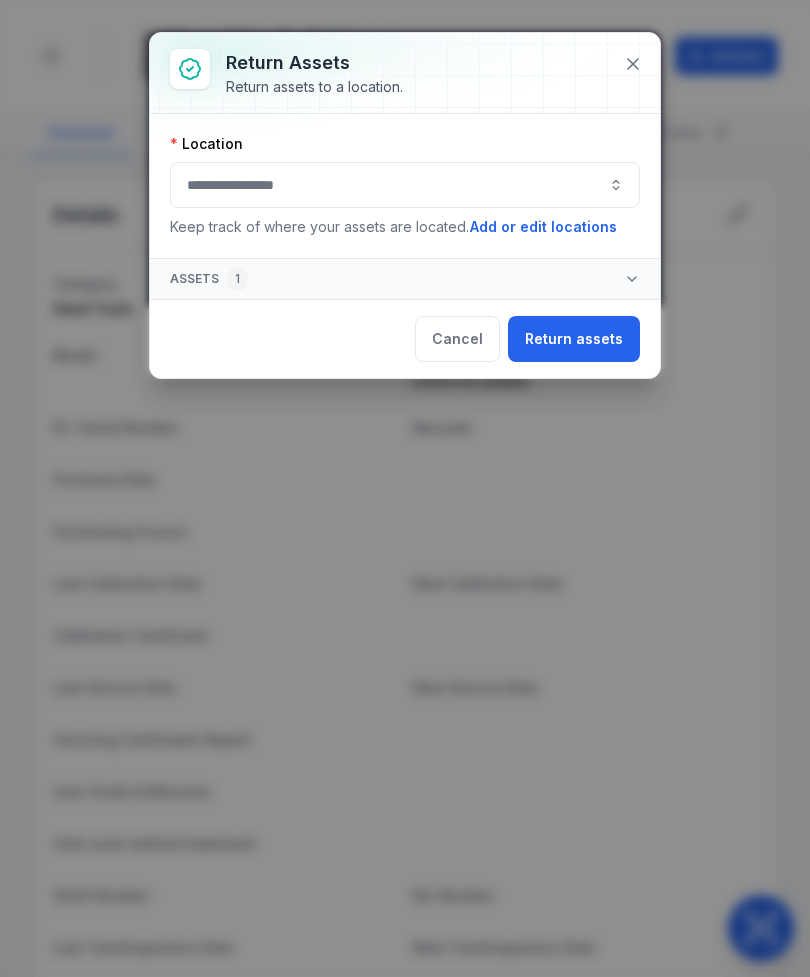 click at bounding box center (405, 185) 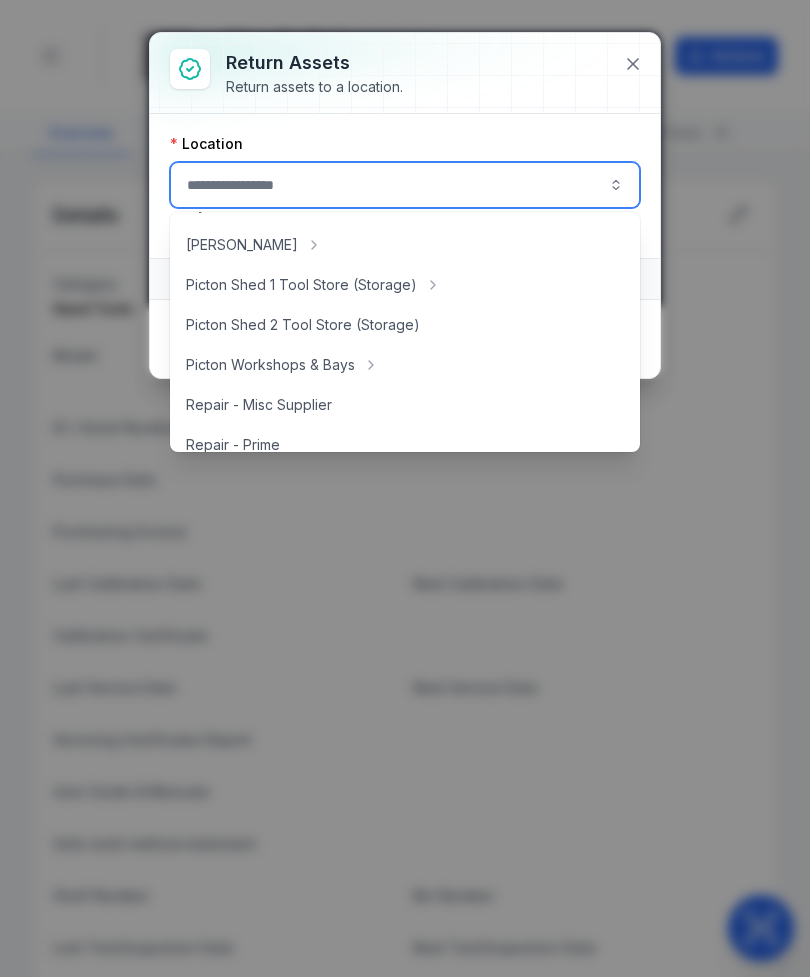 scroll, scrollTop: 385, scrollLeft: 0, axis: vertical 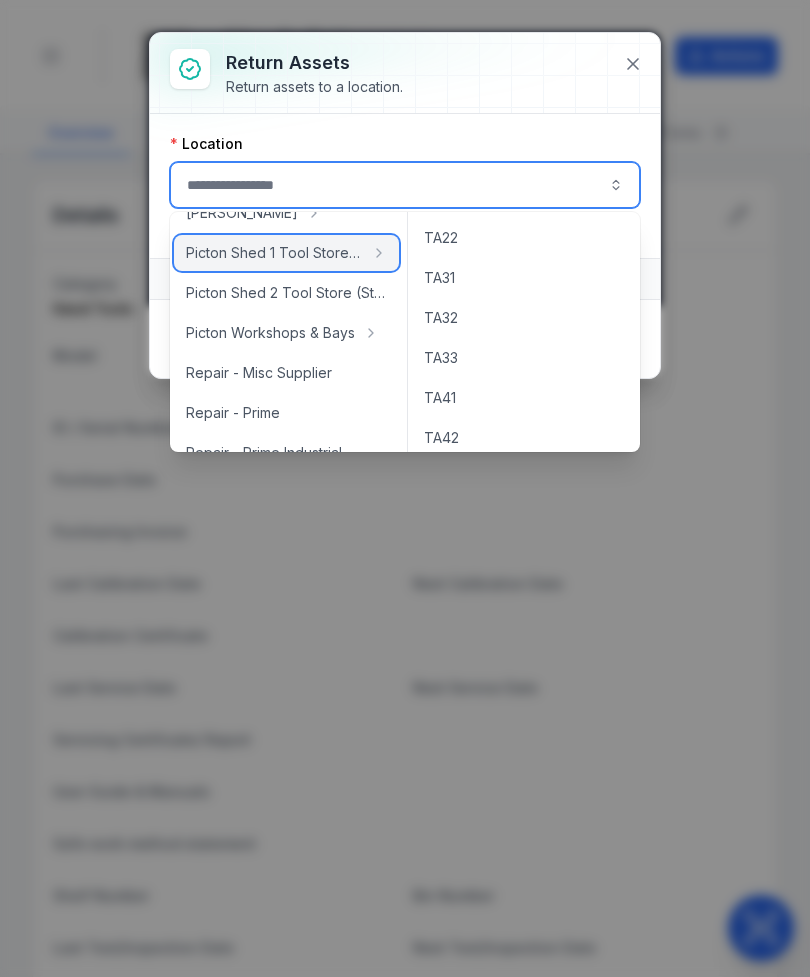 click on "Picton Shed 1 Tool Store (Storage)" at bounding box center [274, 253] 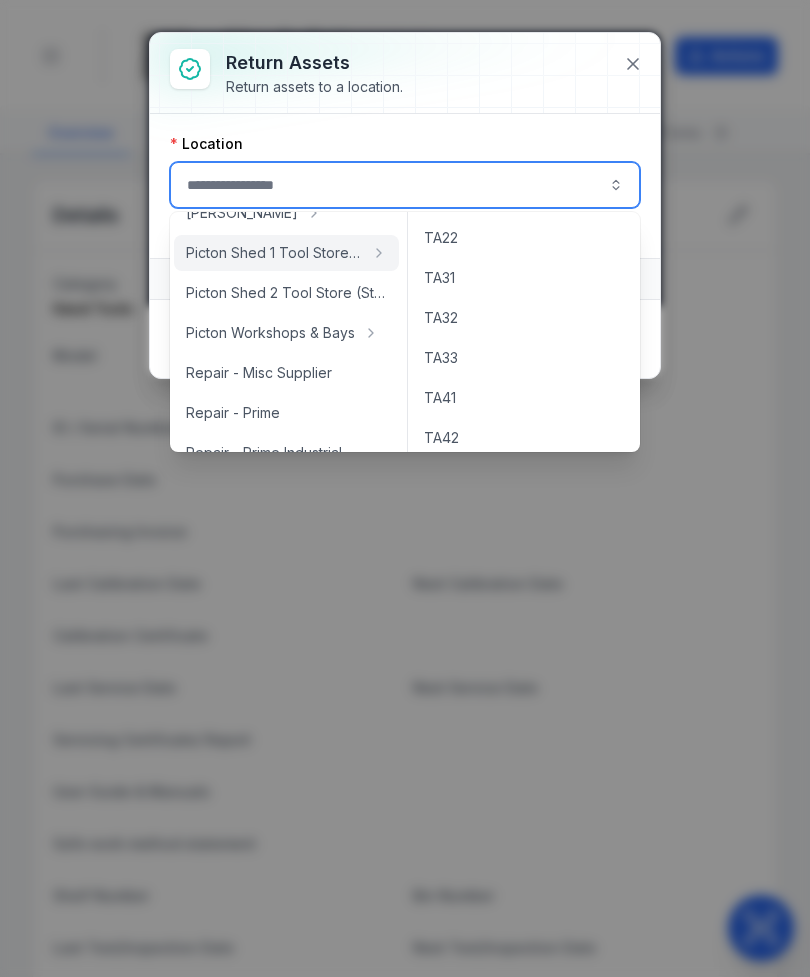 type on "**********" 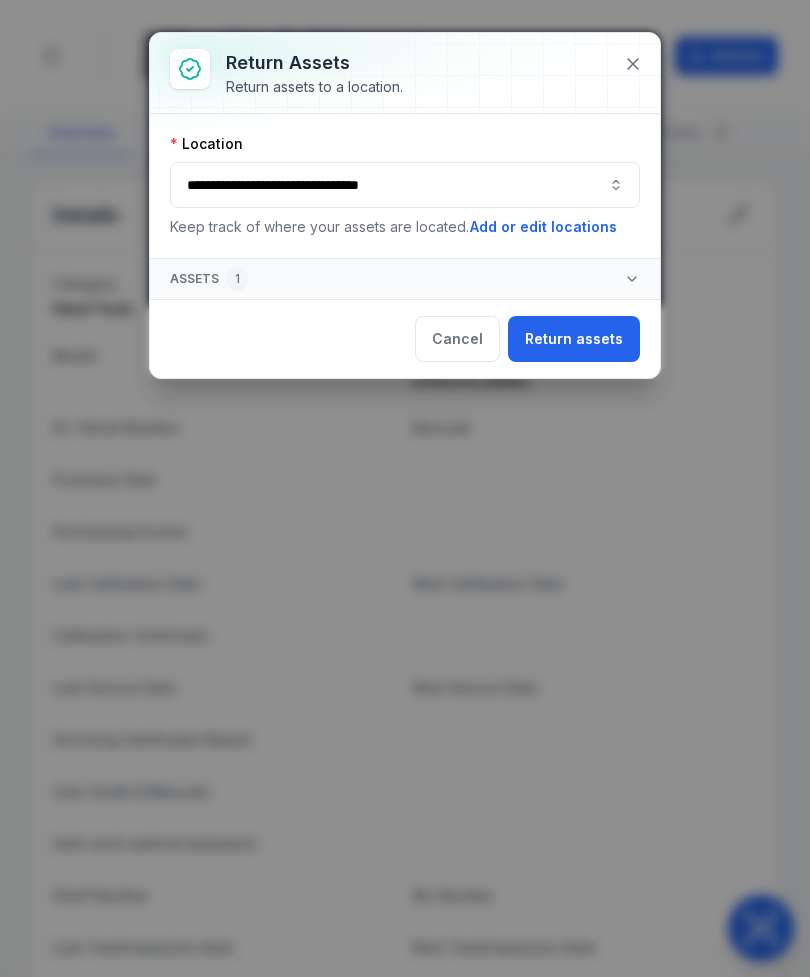 click on "Return assets" at bounding box center [574, 339] 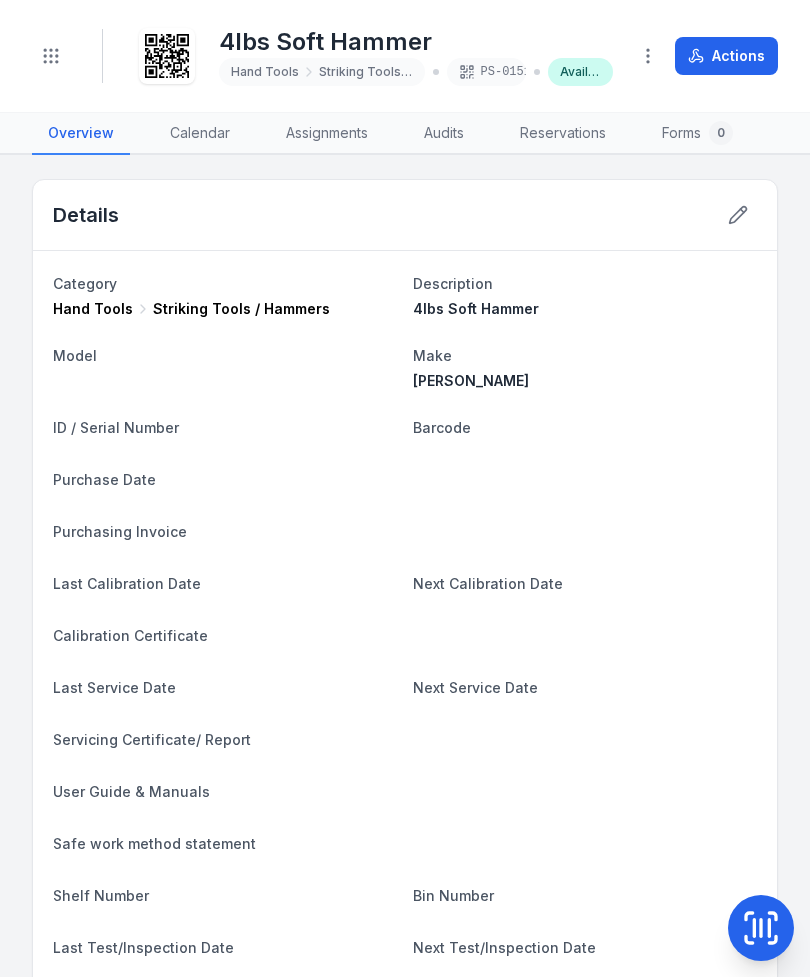 click 